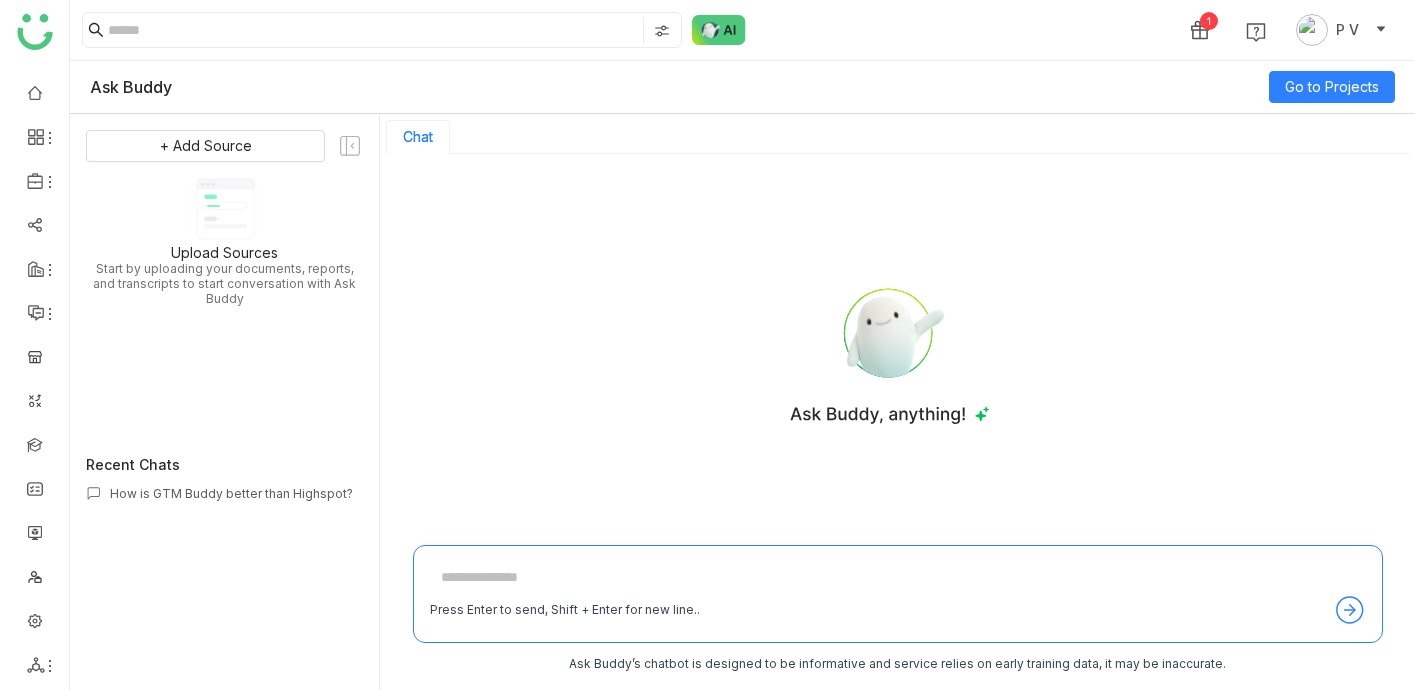 scroll, scrollTop: 0, scrollLeft: 0, axis: both 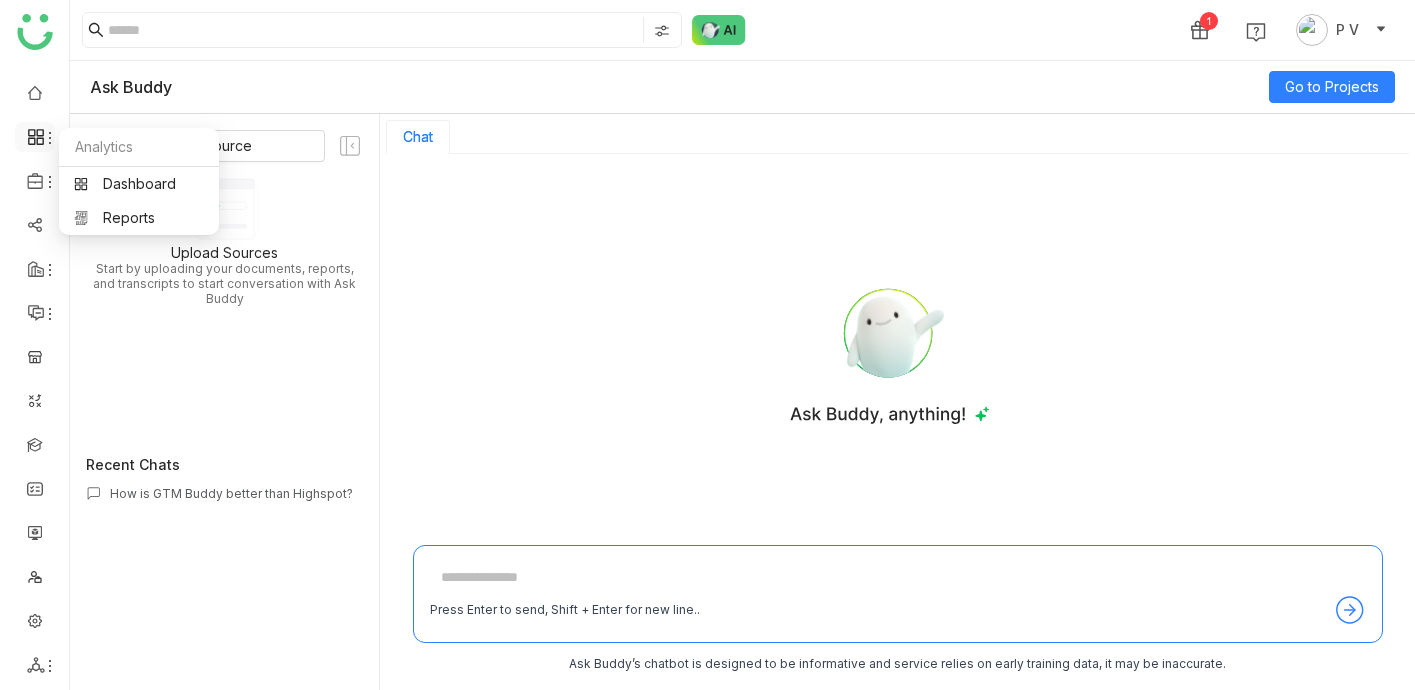 click 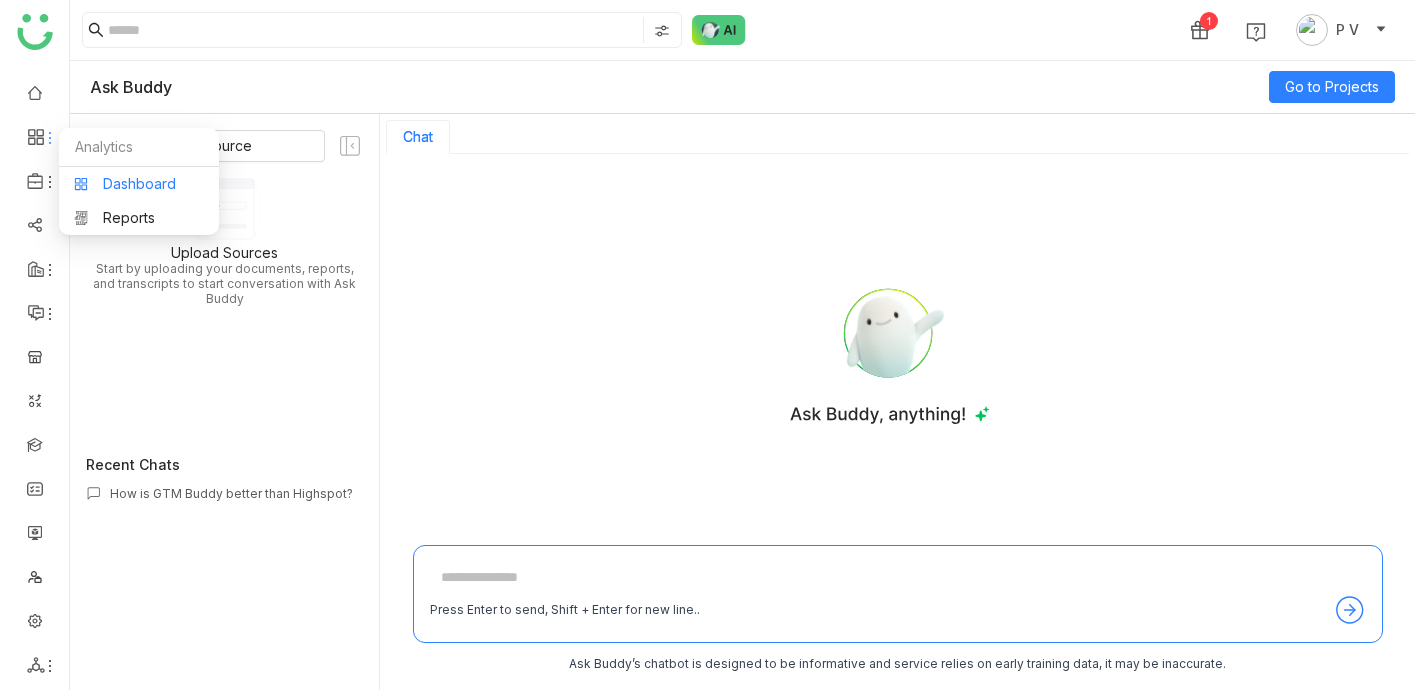 click on "Dashboard" at bounding box center (139, 184) 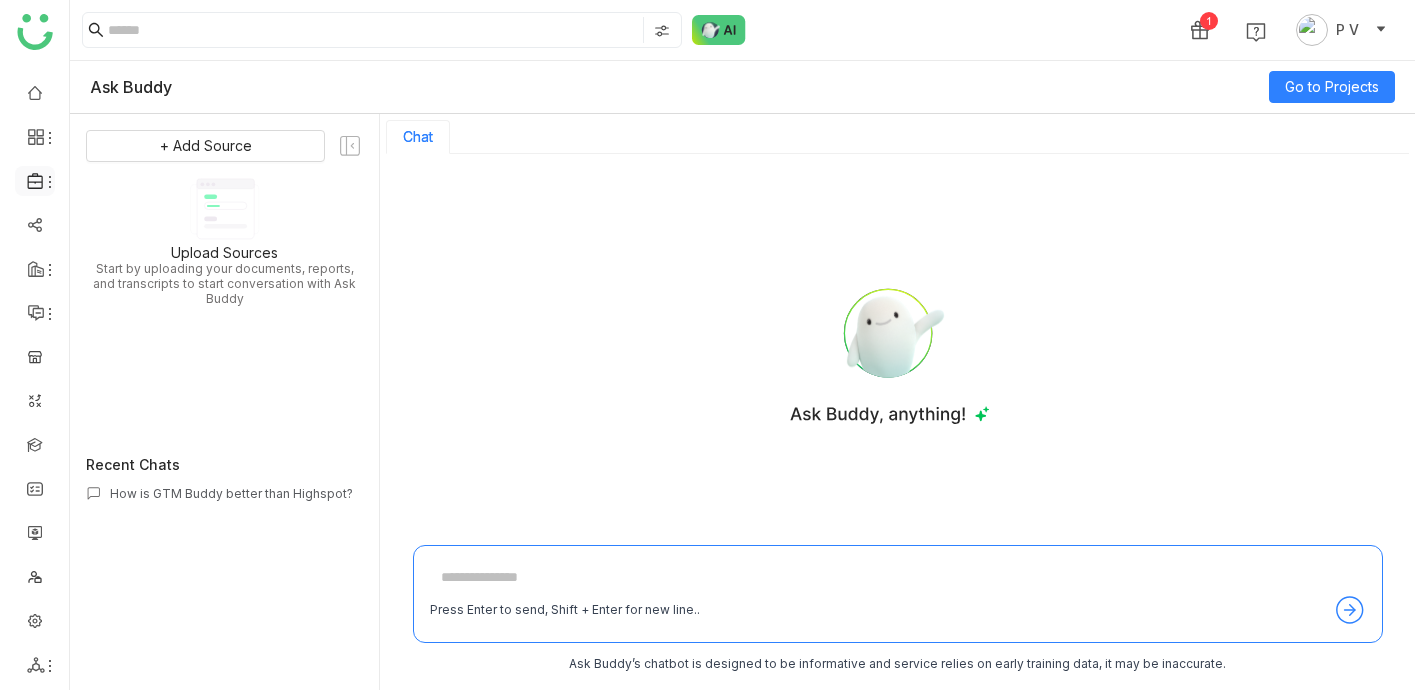 click at bounding box center (35, 181) 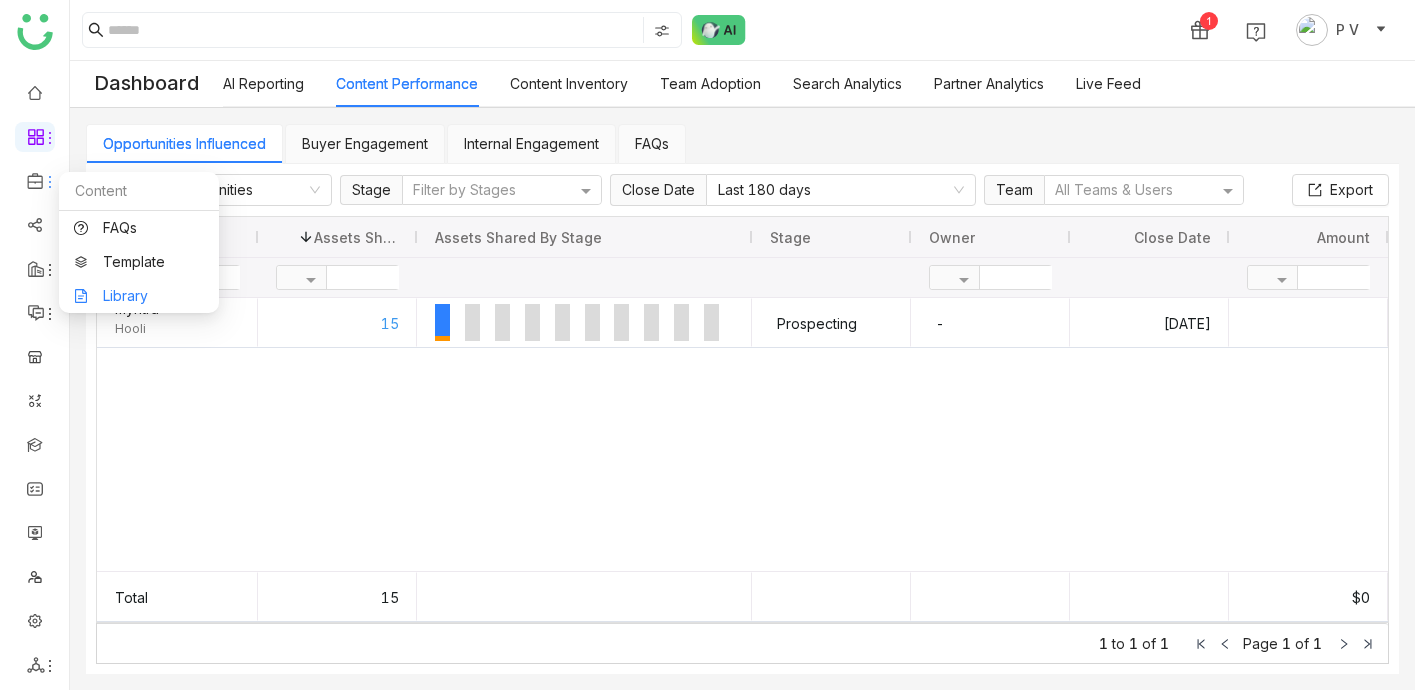click on "Library" at bounding box center [139, 296] 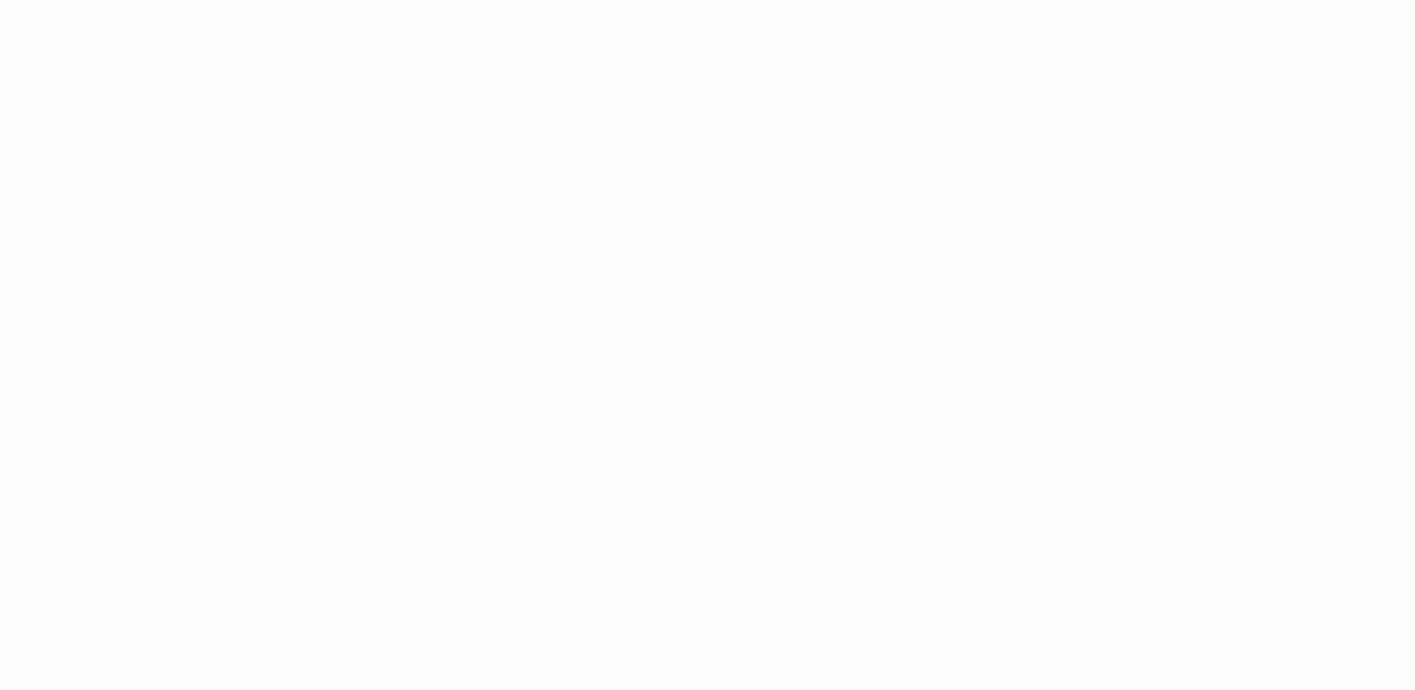 scroll, scrollTop: 0, scrollLeft: 0, axis: both 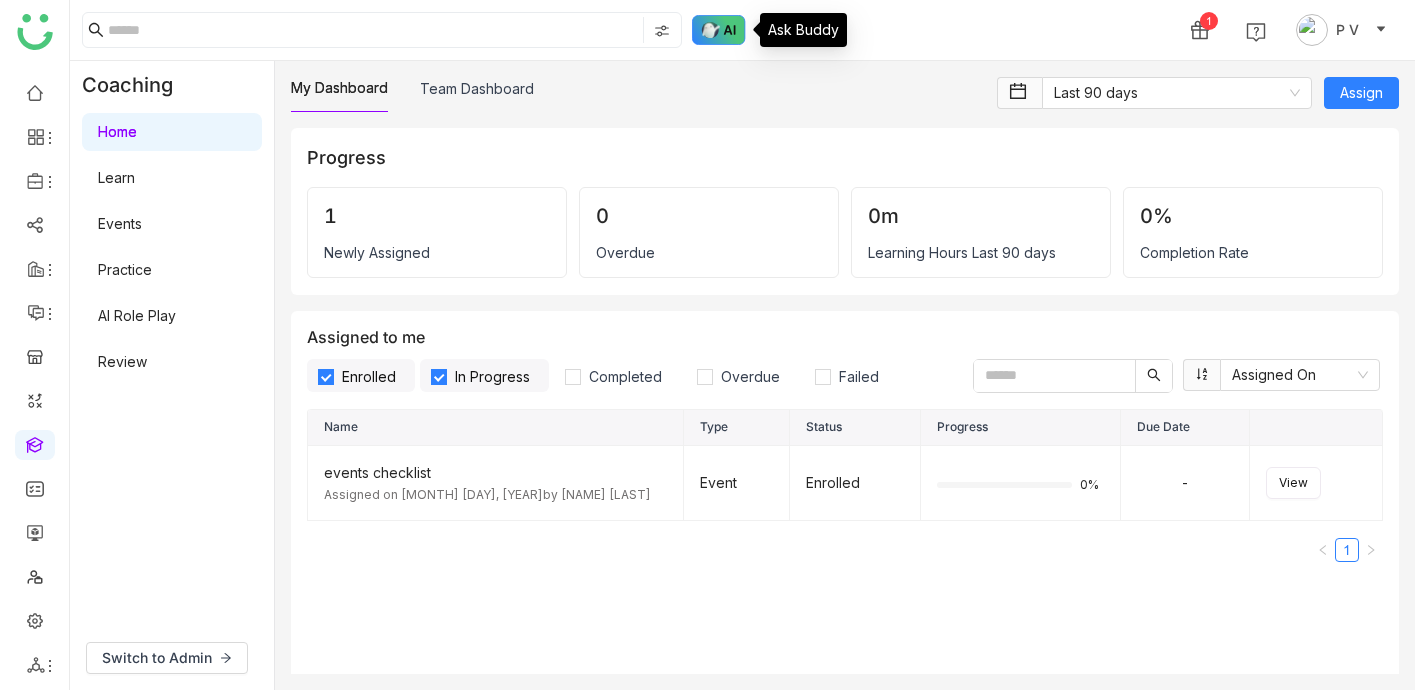 click 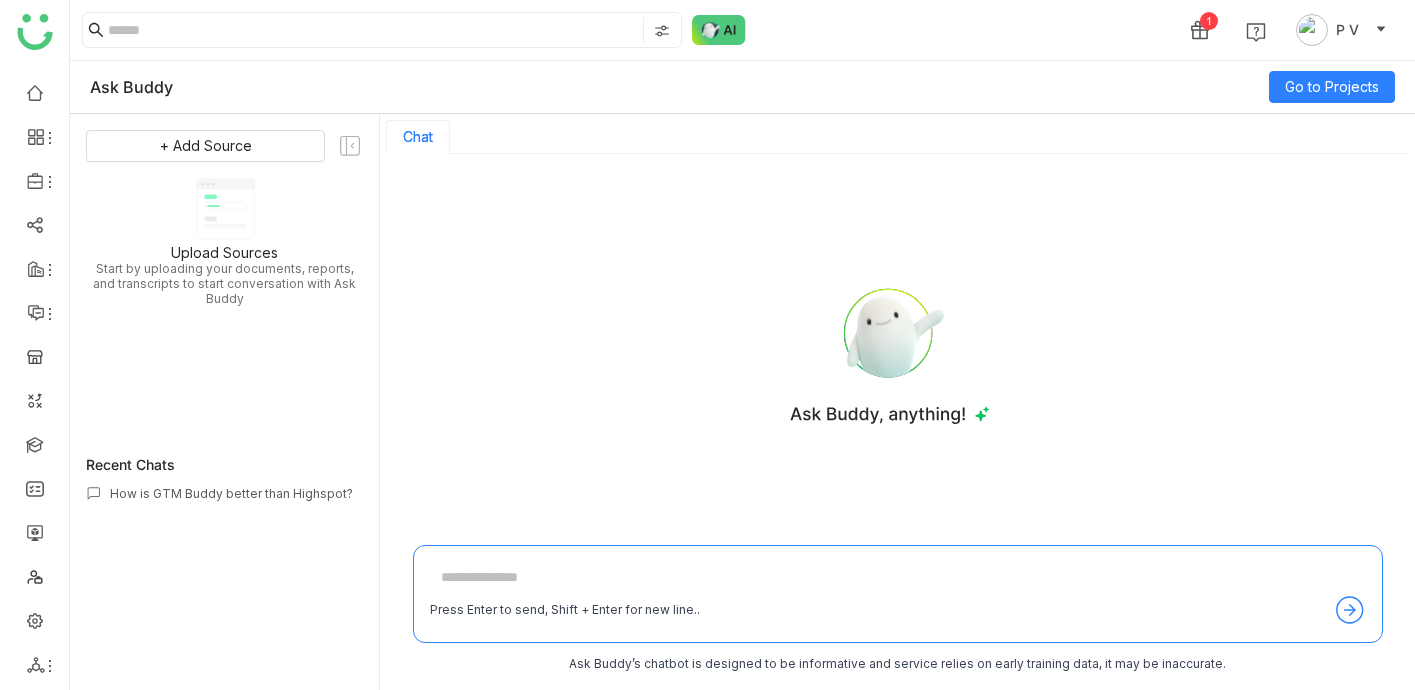 click at bounding box center (898, 578) 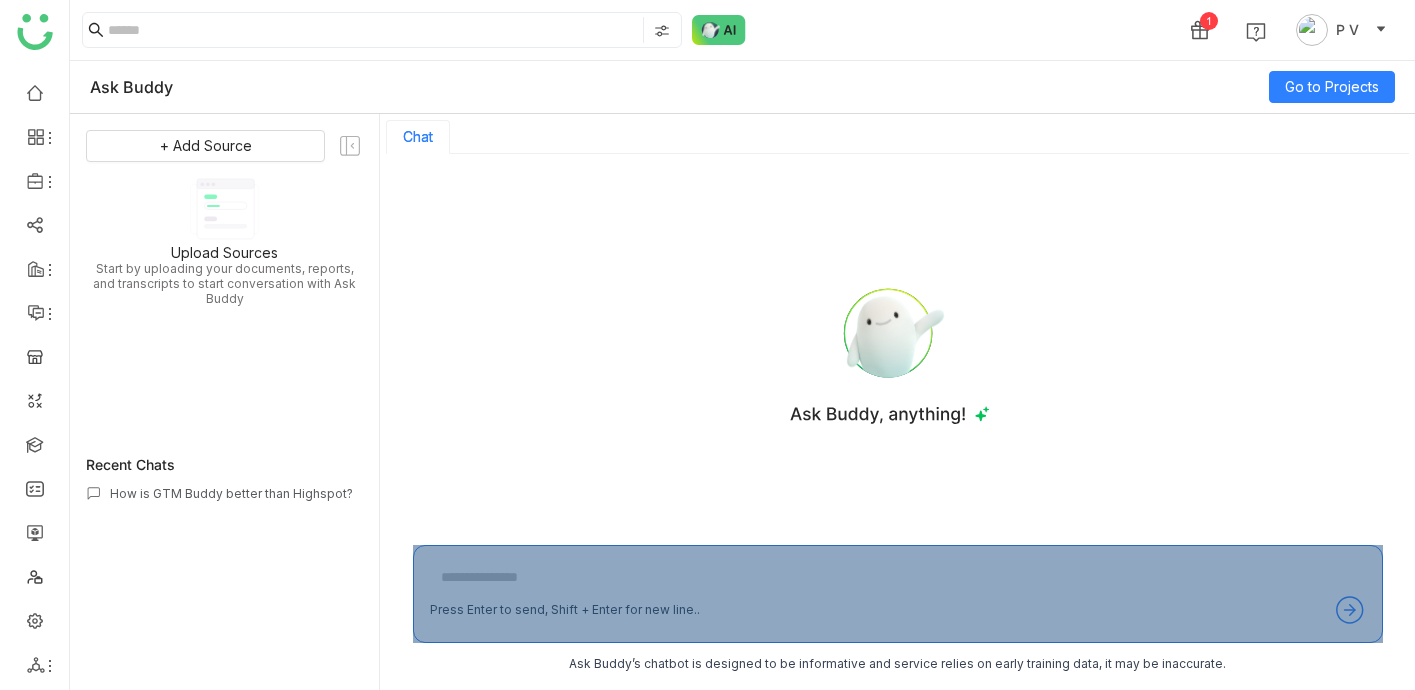 click on "Press Enter to send, Shift + Enter for new line.." at bounding box center (898, 594) 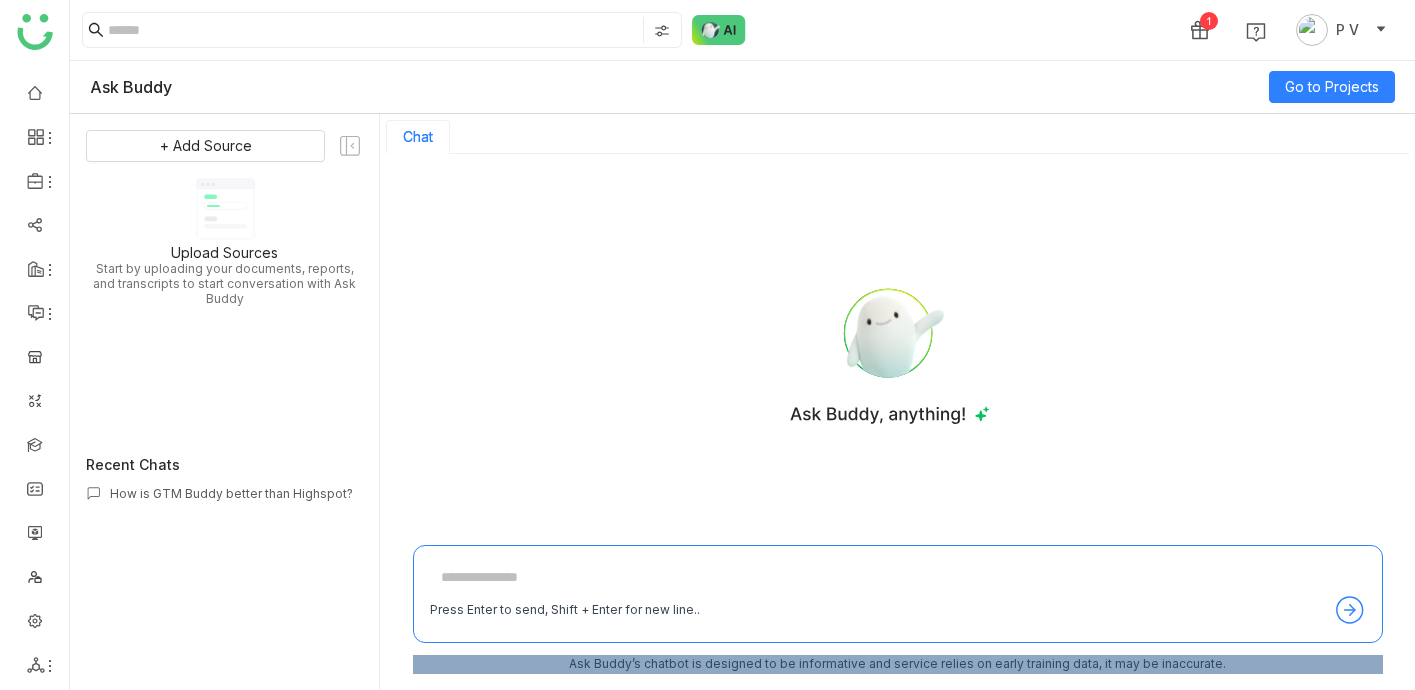 click on "Ask Buddy’s chatbot is designed to be informative and service relies on early training data, it may be inaccurate." at bounding box center (898, 664) 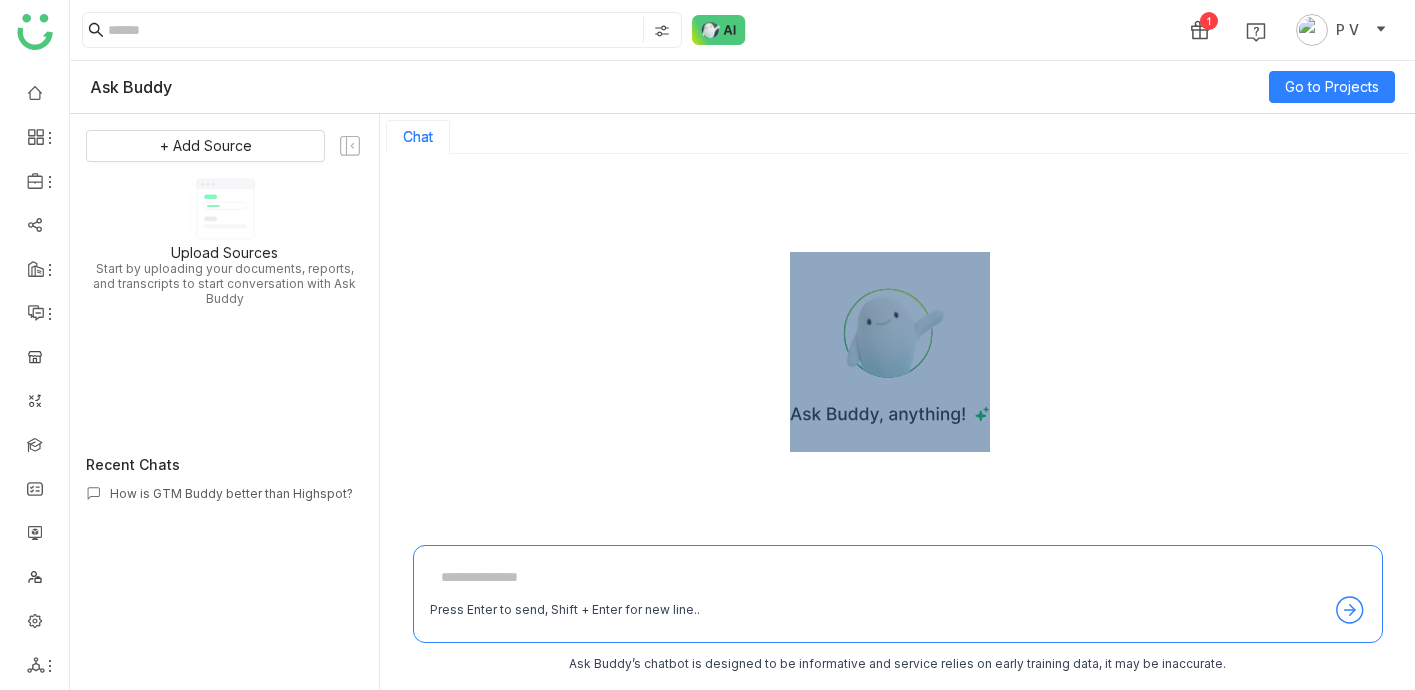 click 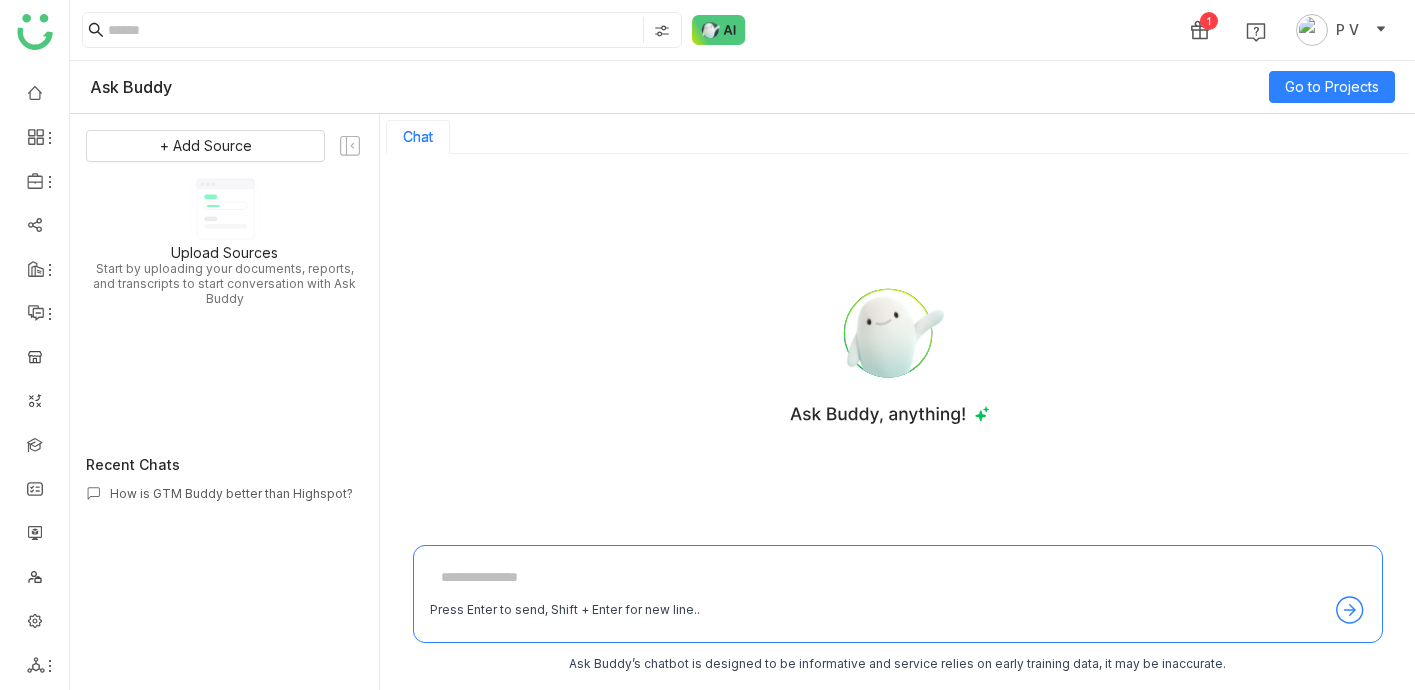 click on "Ask Buddy" 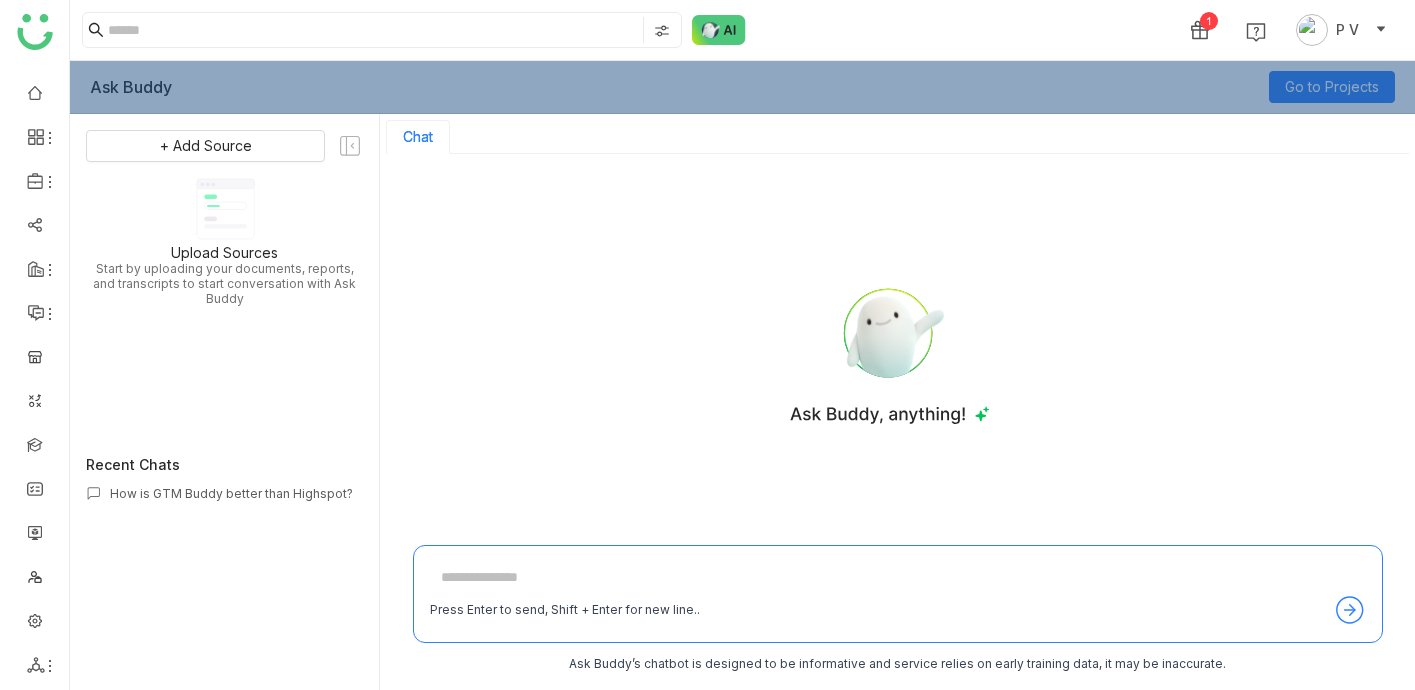 click on "Ask Buddy  Go to Projects" 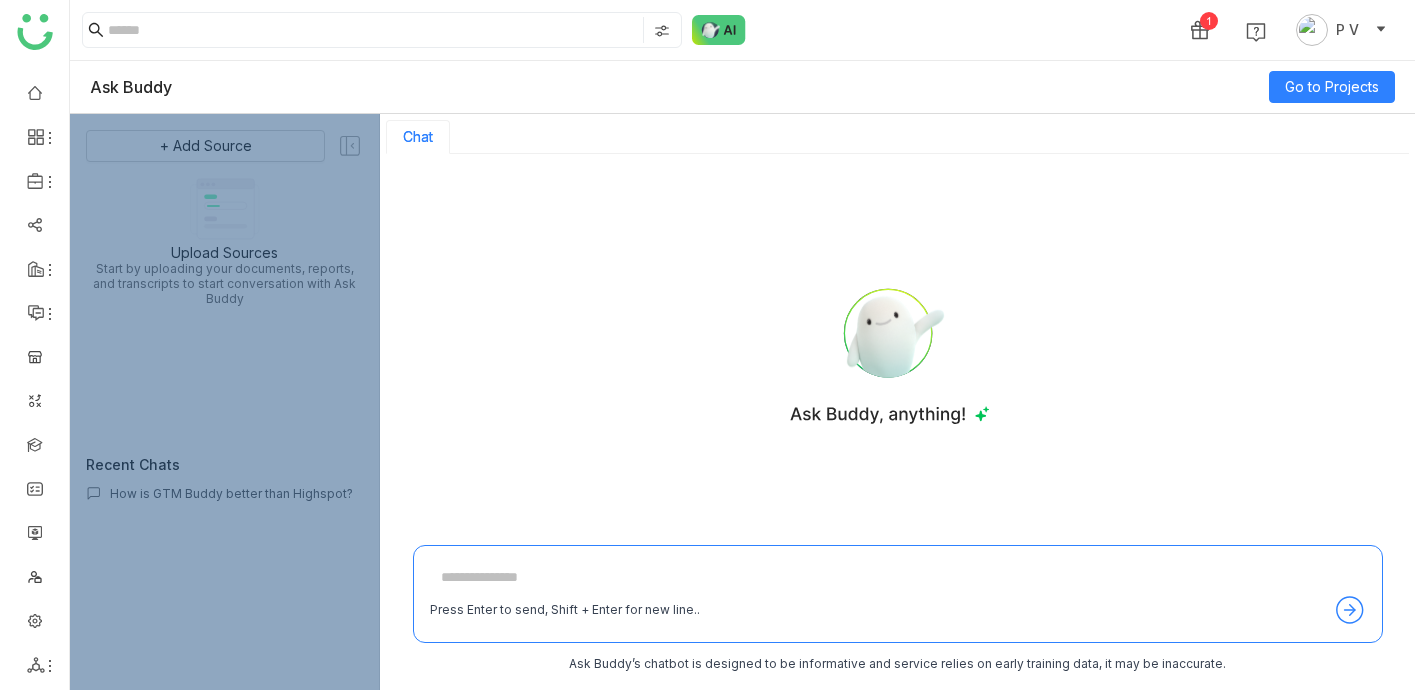 click on "+ Add Source
Upload Sources   Start by uploading your documents, reports, and transcripts to start conversation with Ask Buddy   Recent Chats
How is GTM Buddy better than Highspot?" 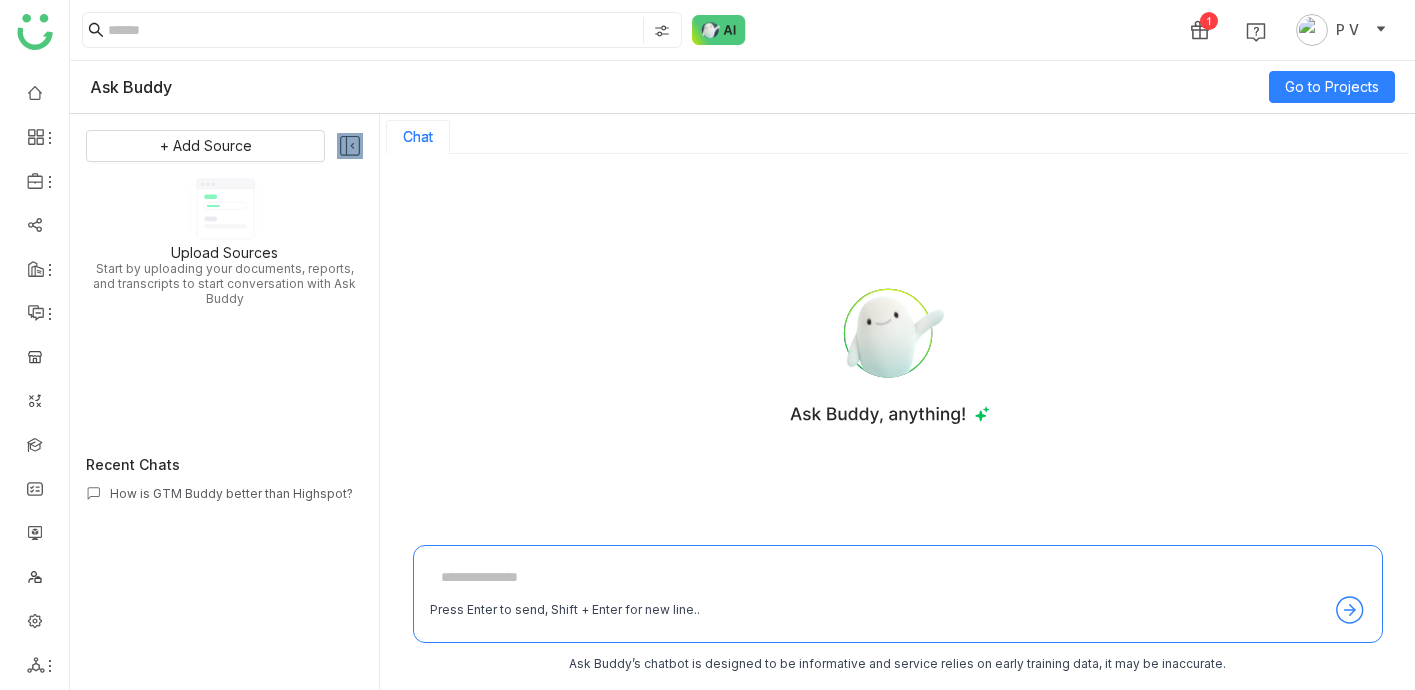 click 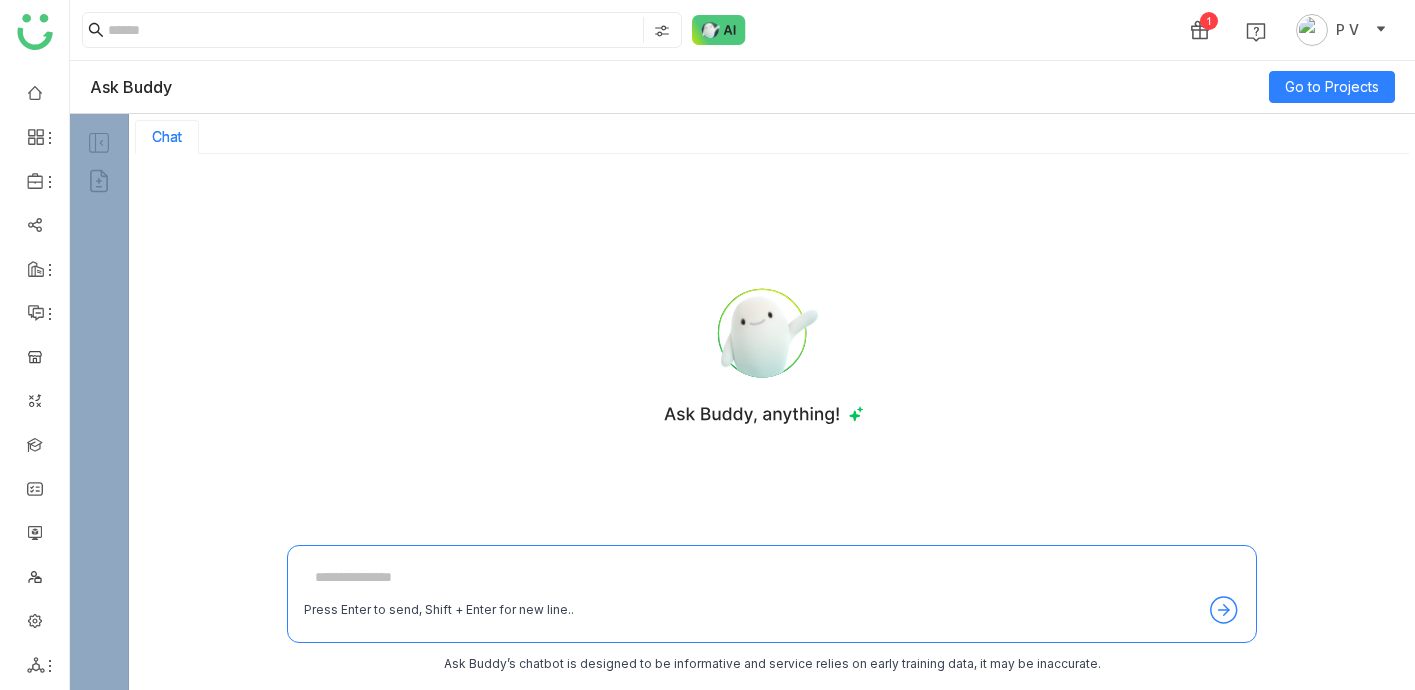 click 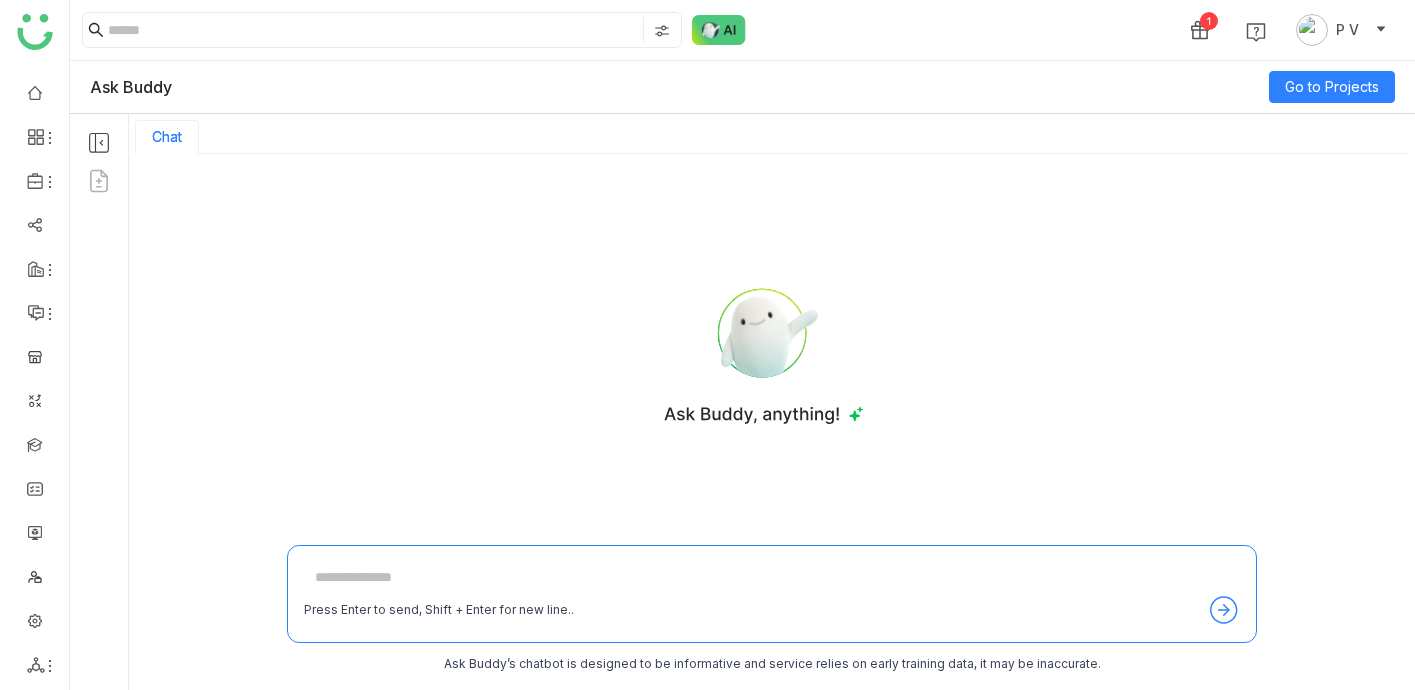 click 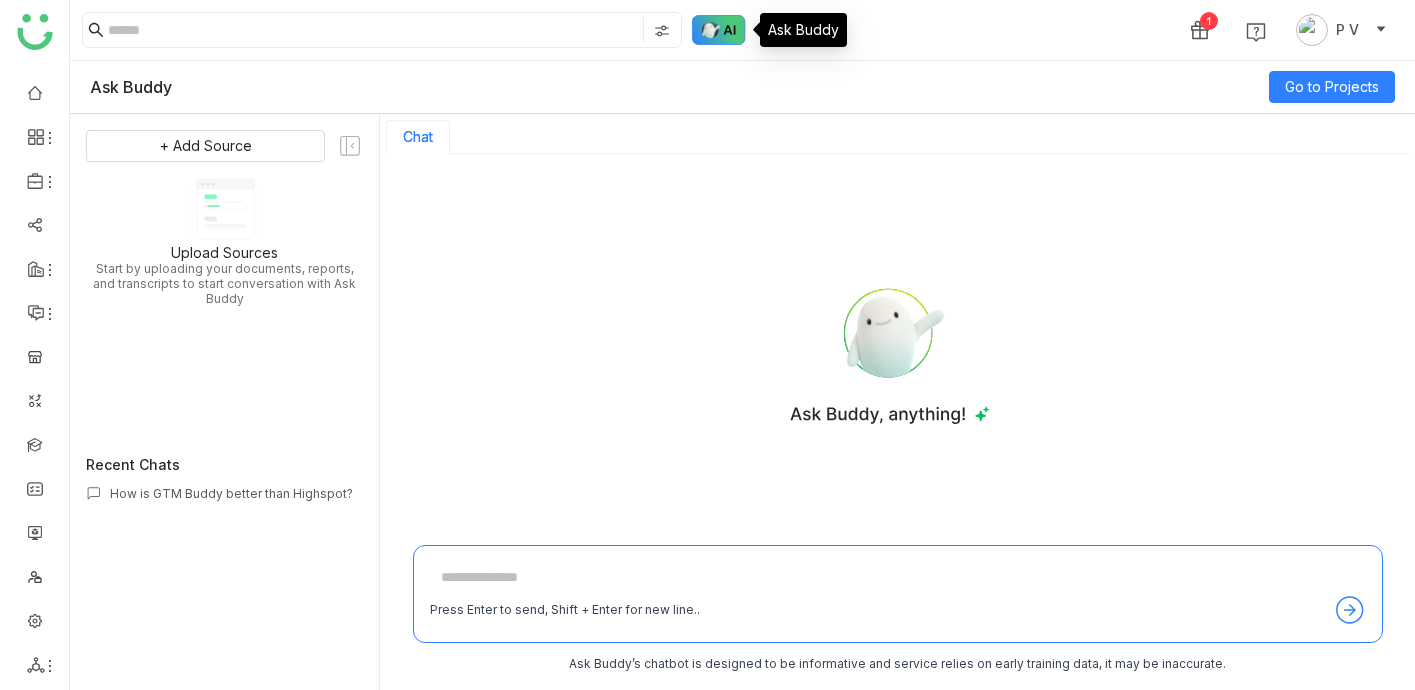click 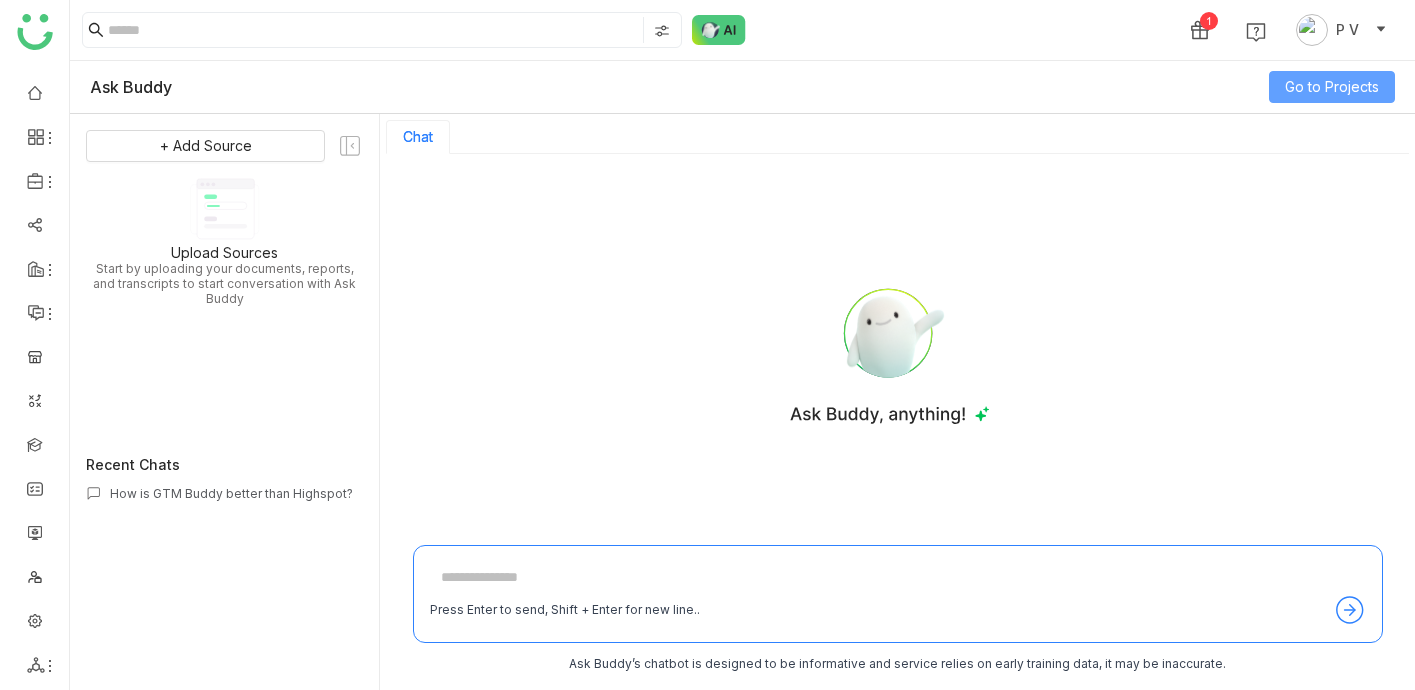click on "Go to Projects" 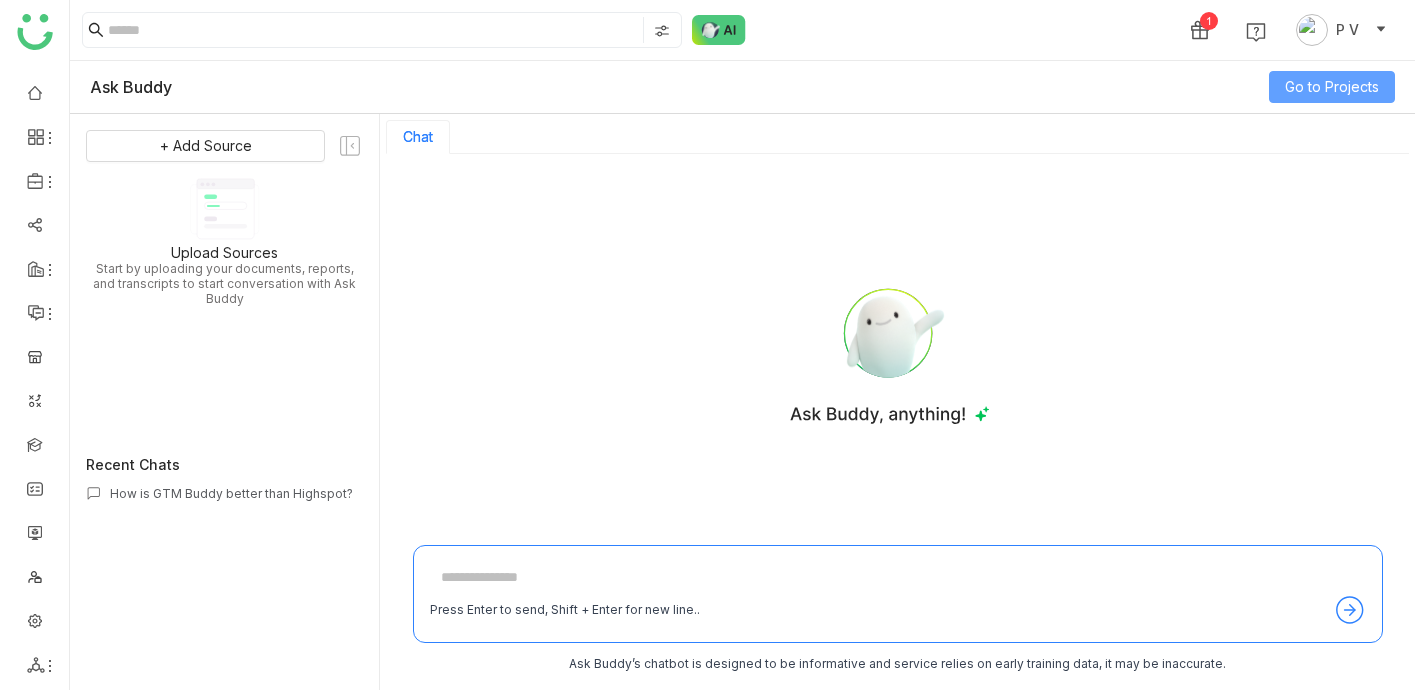 click on "Go to Projects" 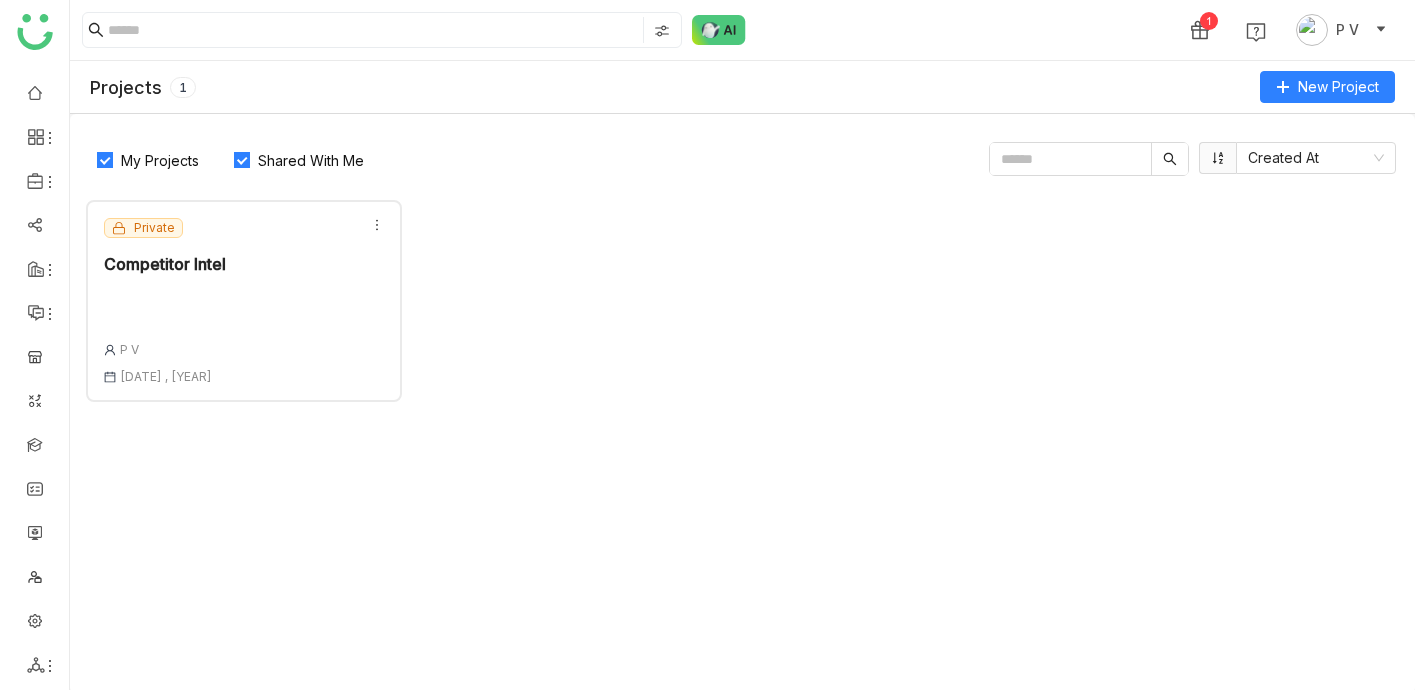 click on "Private  Competitor Intel  P V 18 Jun , 2025" 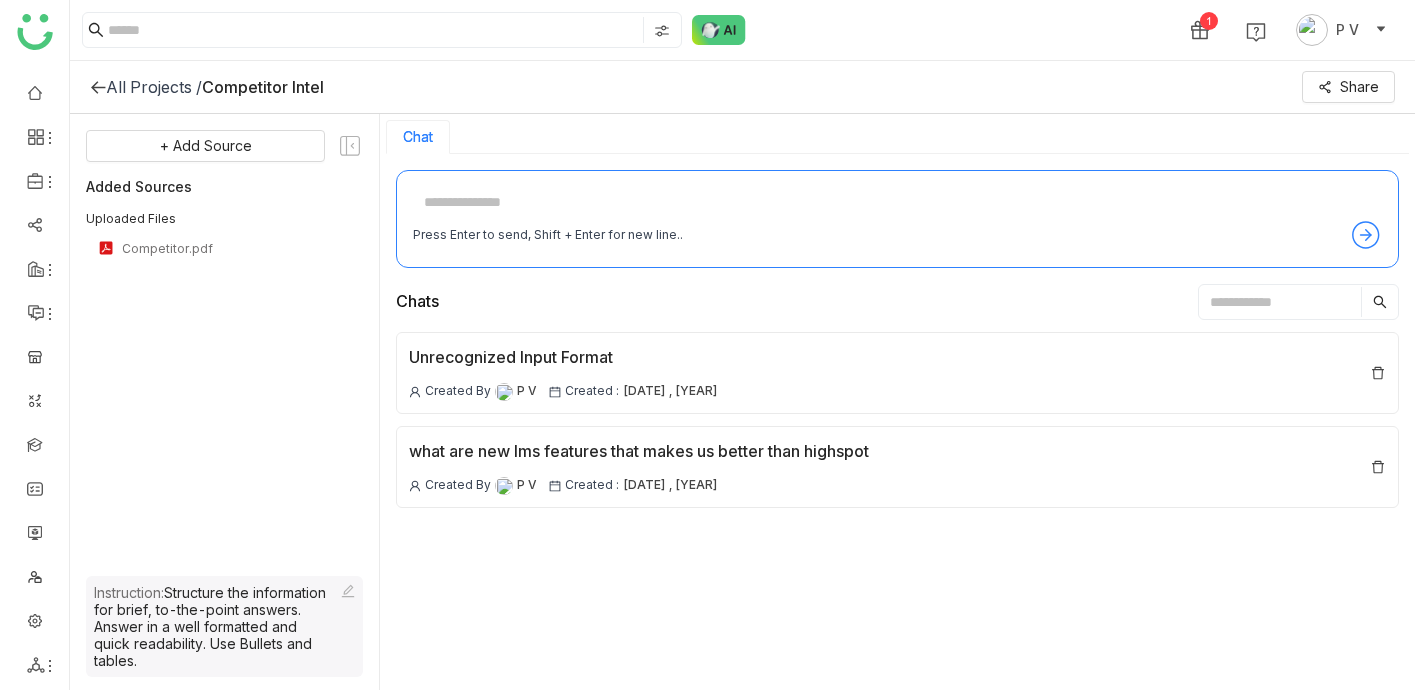 click 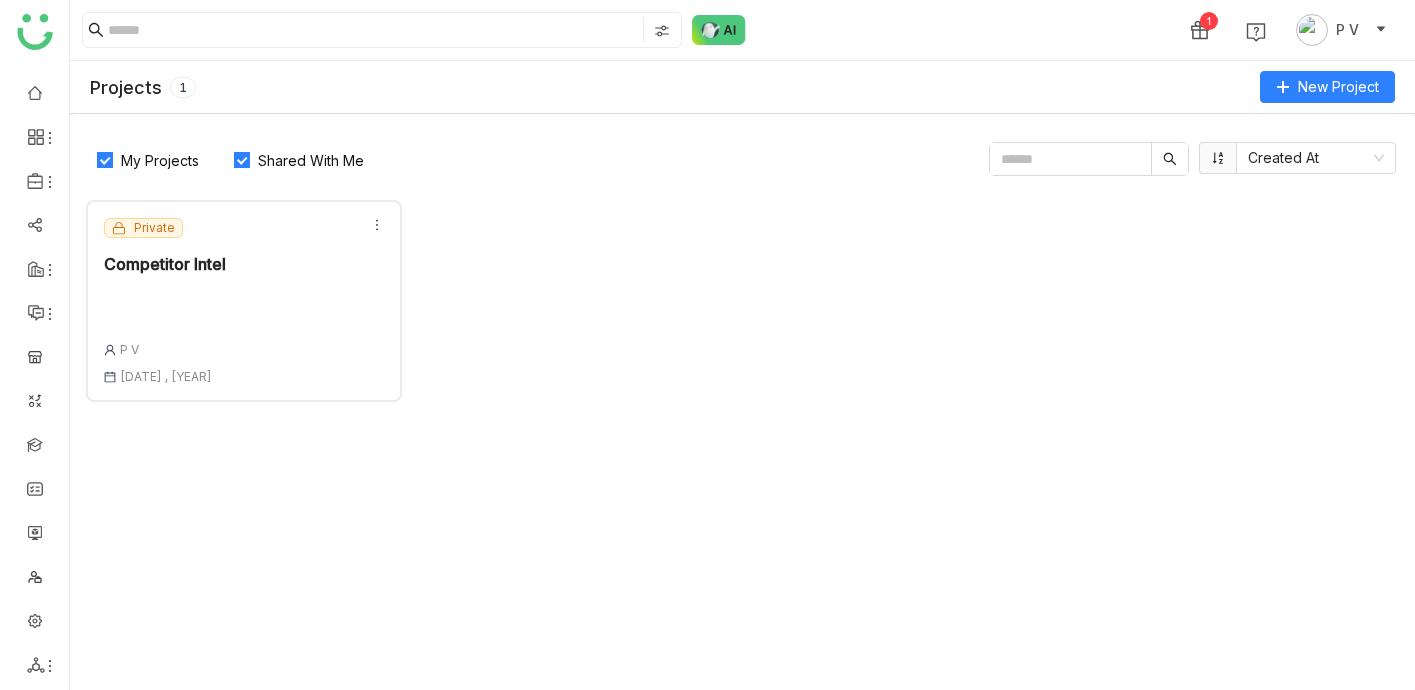 click on "1 P V" 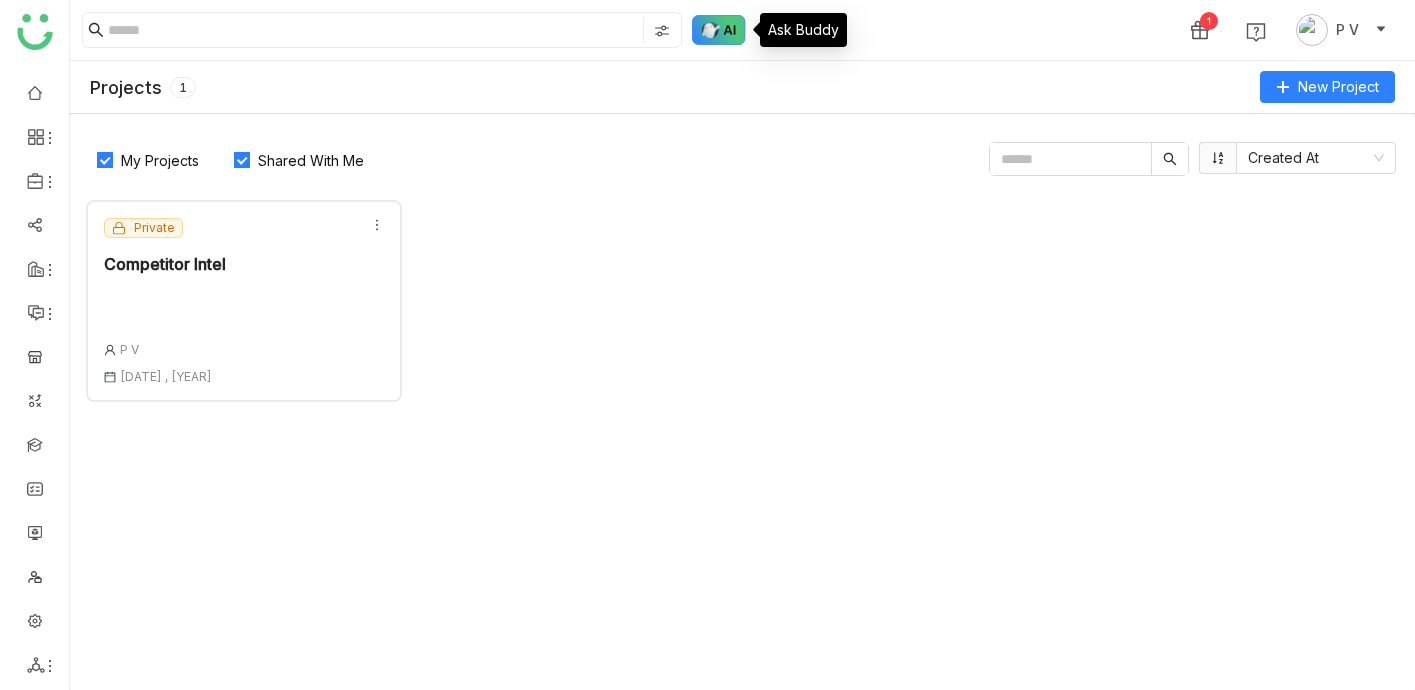 click 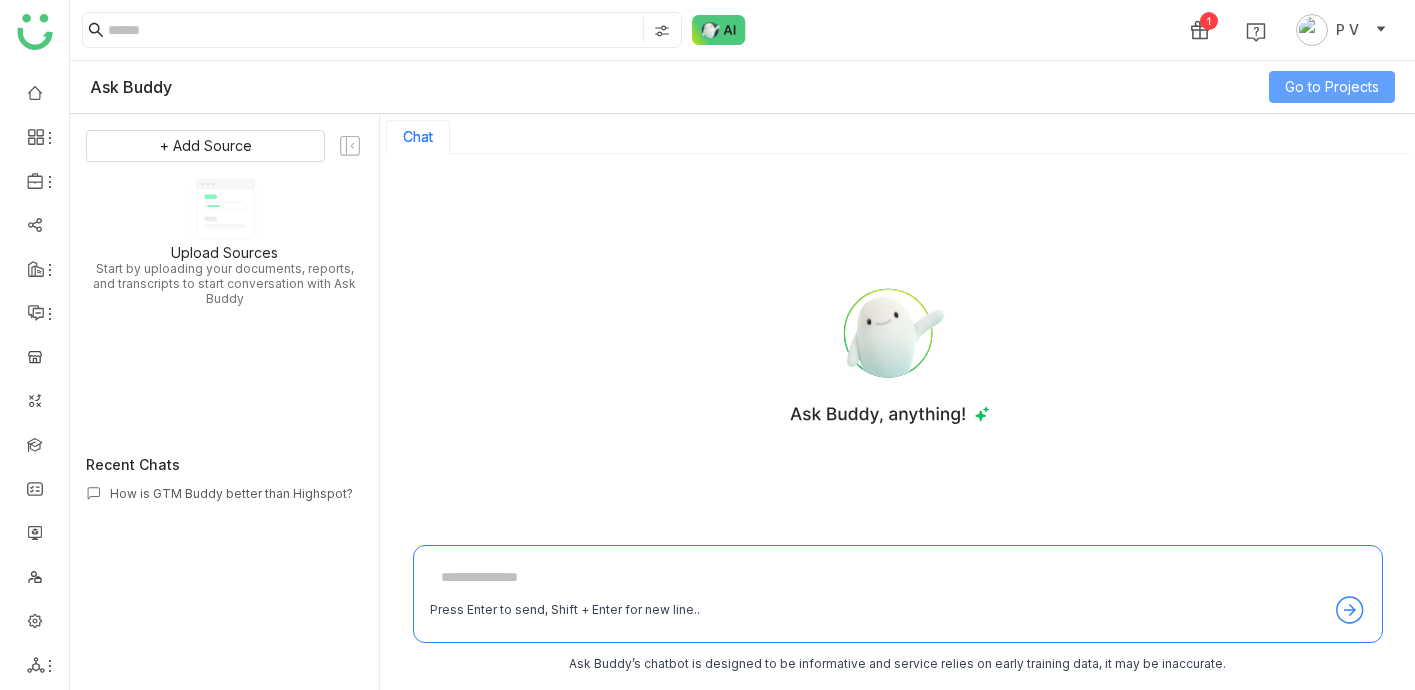 click on "Go to Projects" 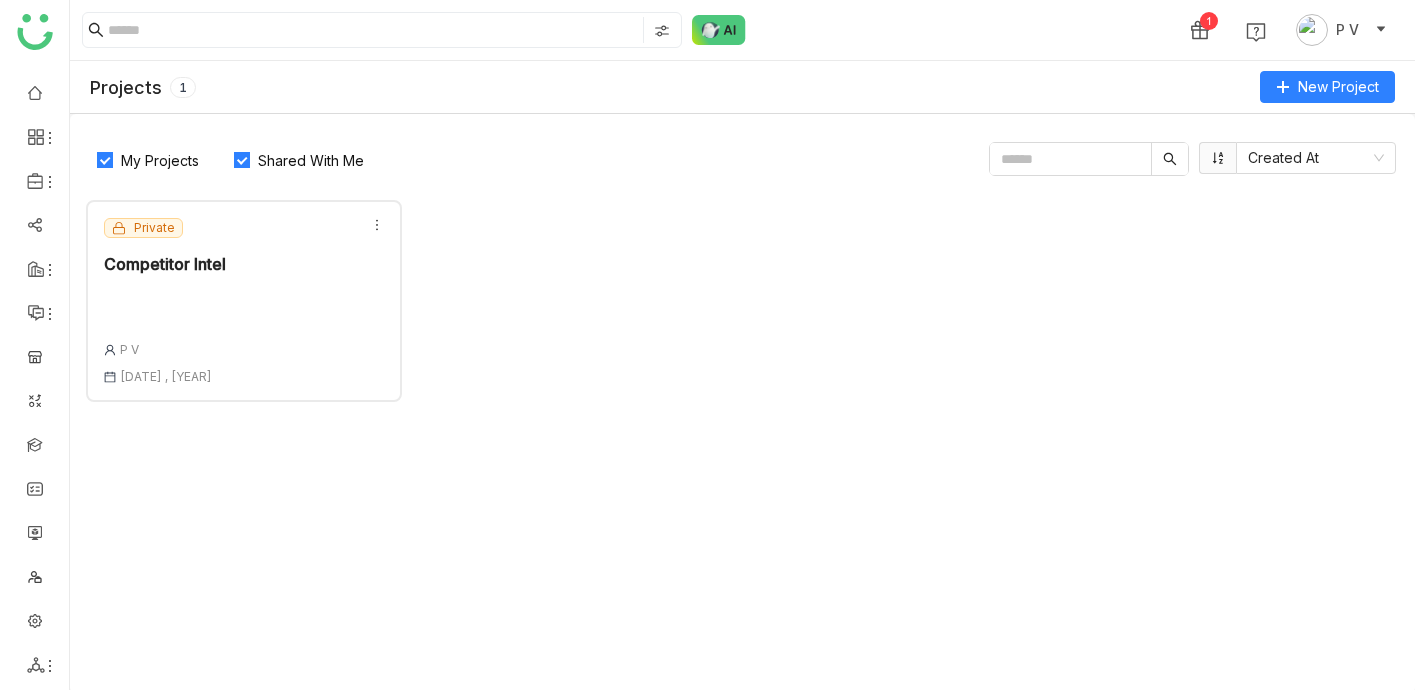 click on "Private  Competitor Intel  P V 18 Jun , 2025" 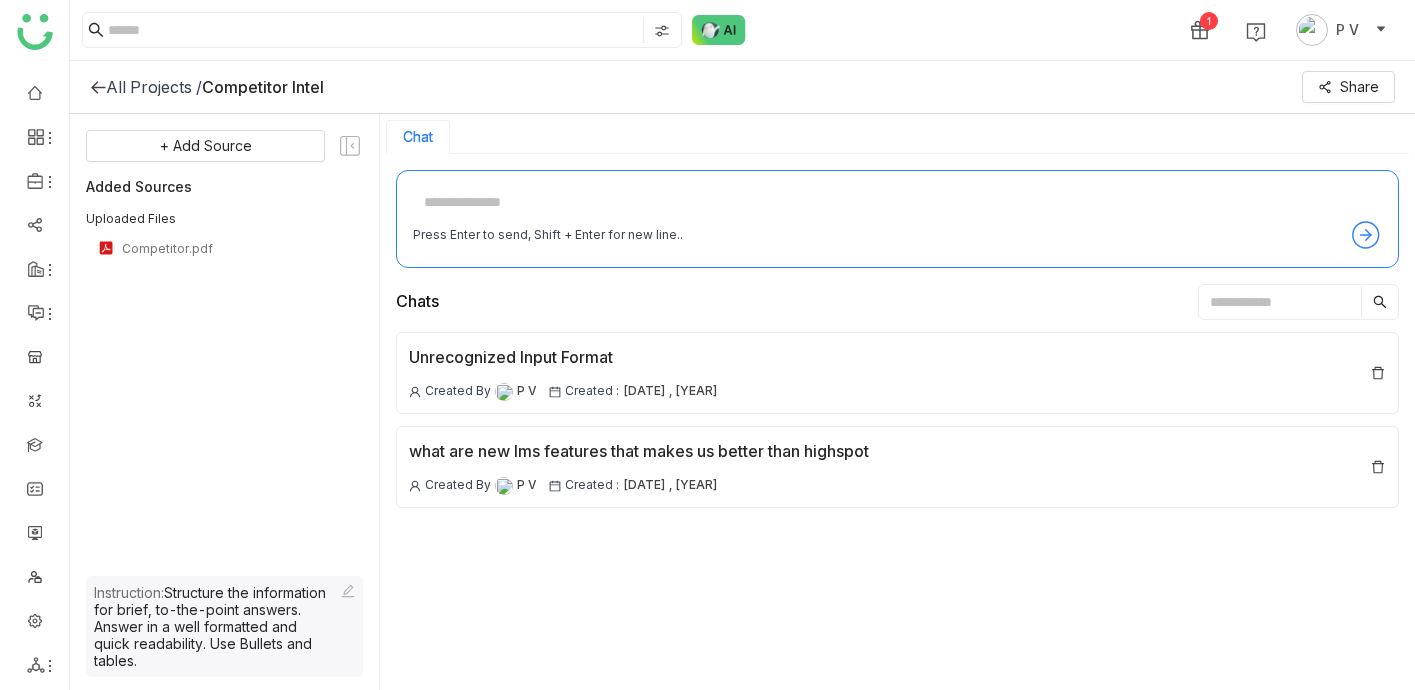 click 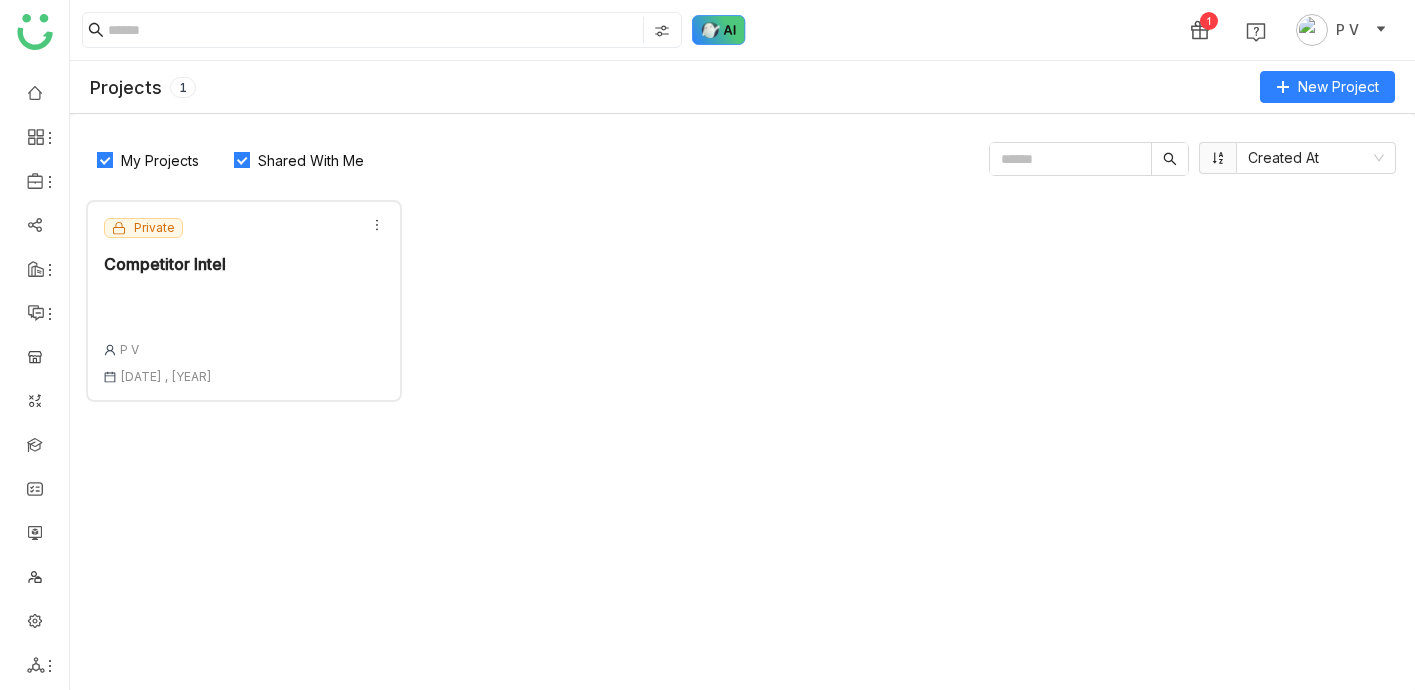 click 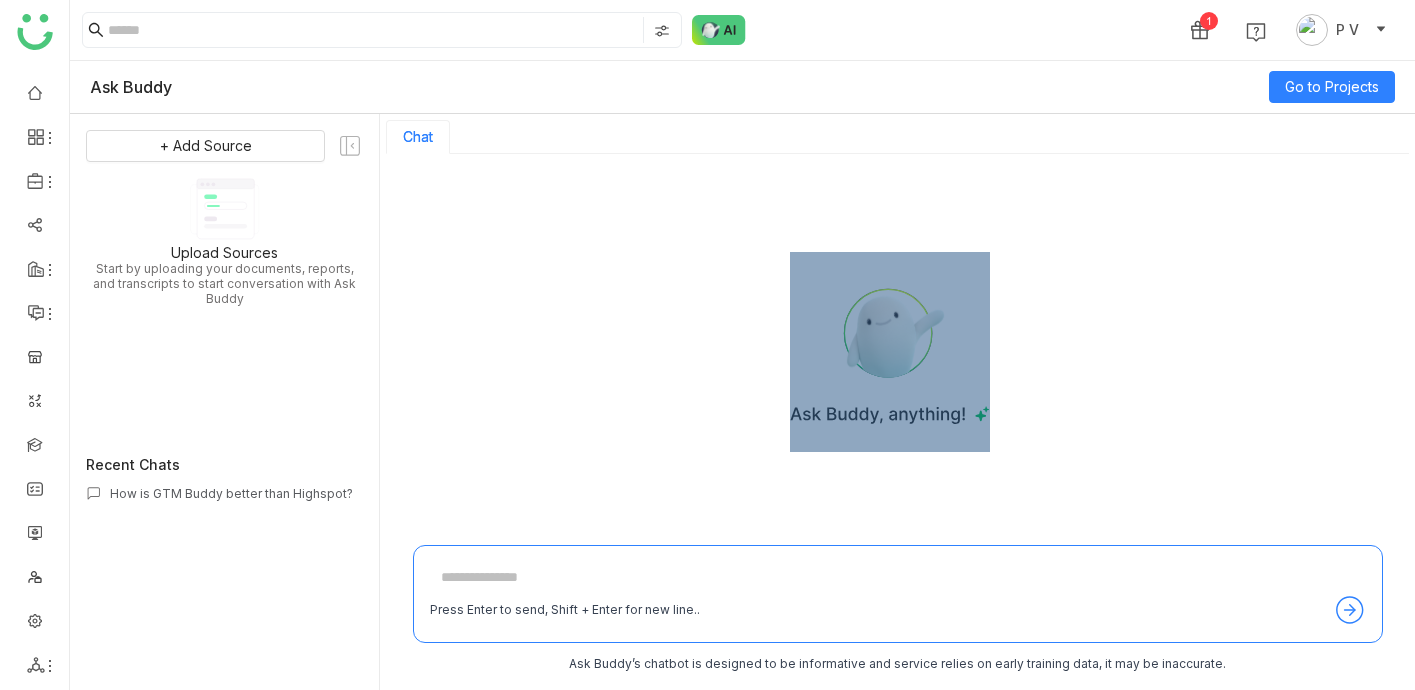 click 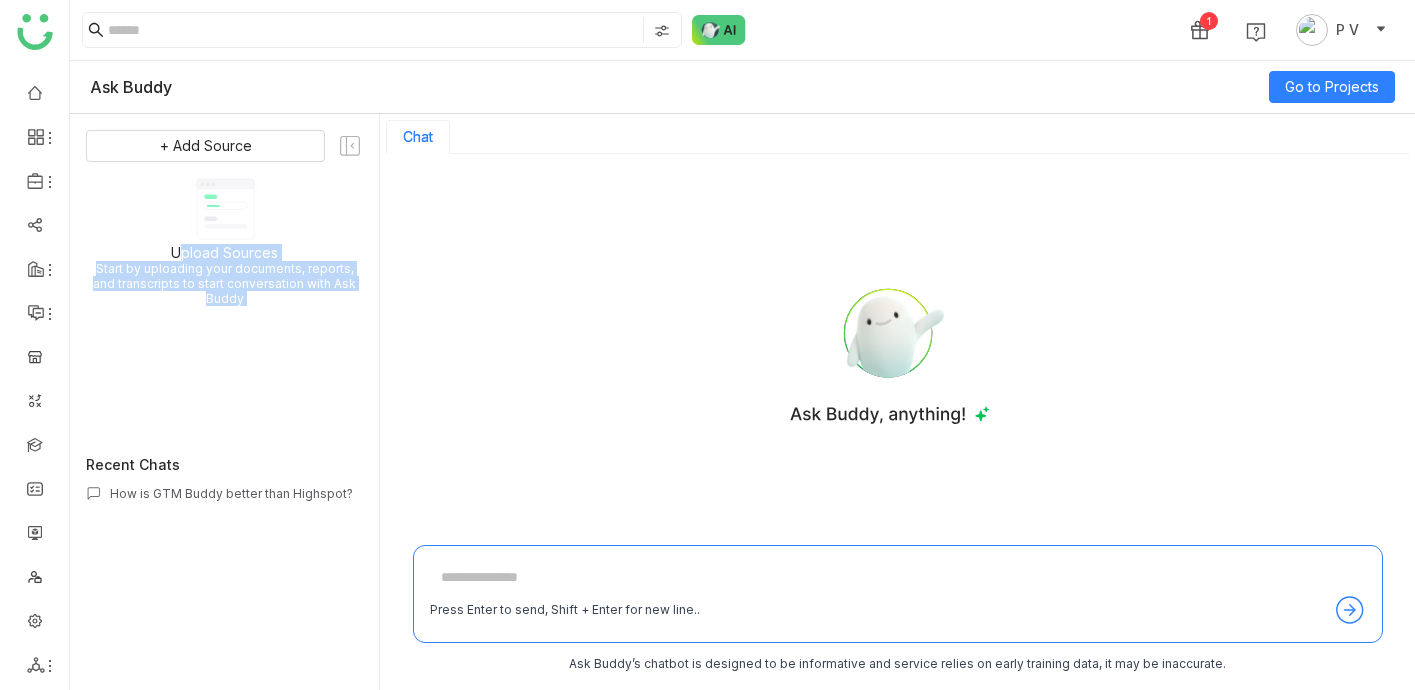 drag, startPoint x: 159, startPoint y: 191, endPoint x: 160, endPoint y: 440, distance: 249.00201 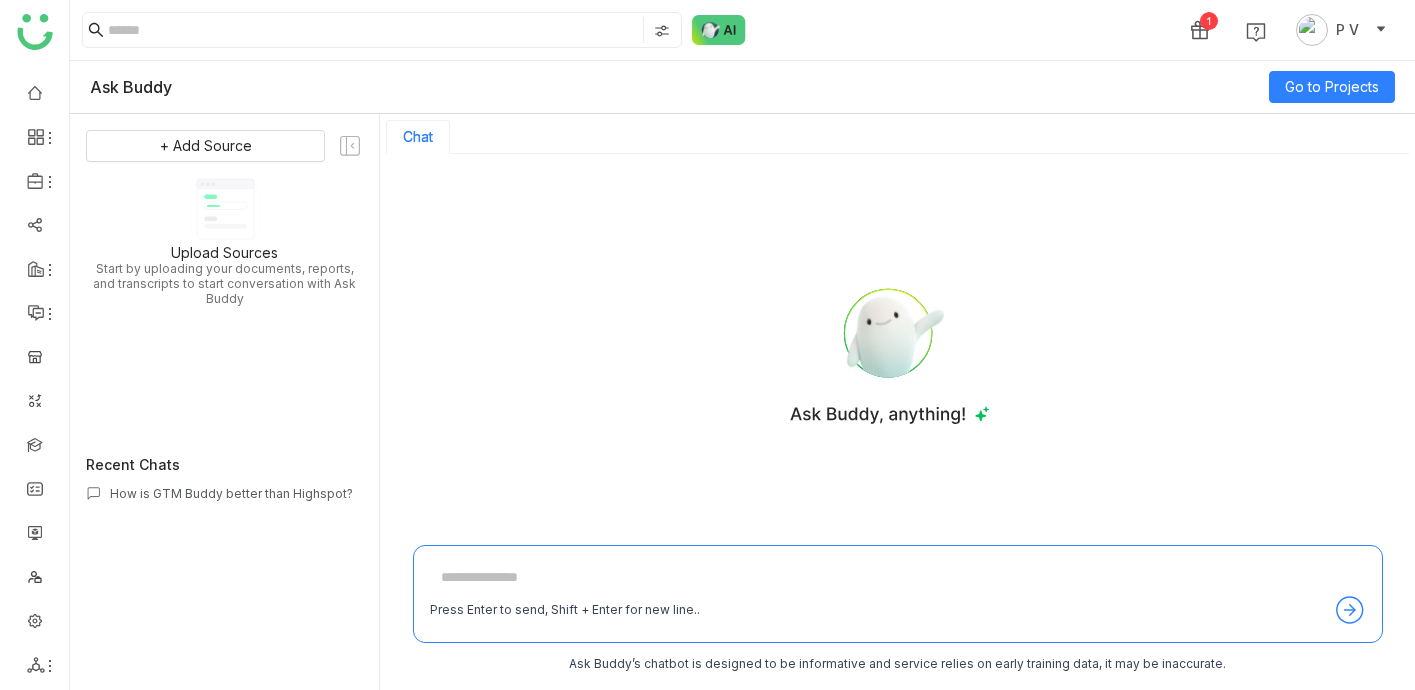 click on "+ Add Source
Upload Sources   Start by uploading your documents, reports, and transcripts to start conversation with Ask Buddy" 